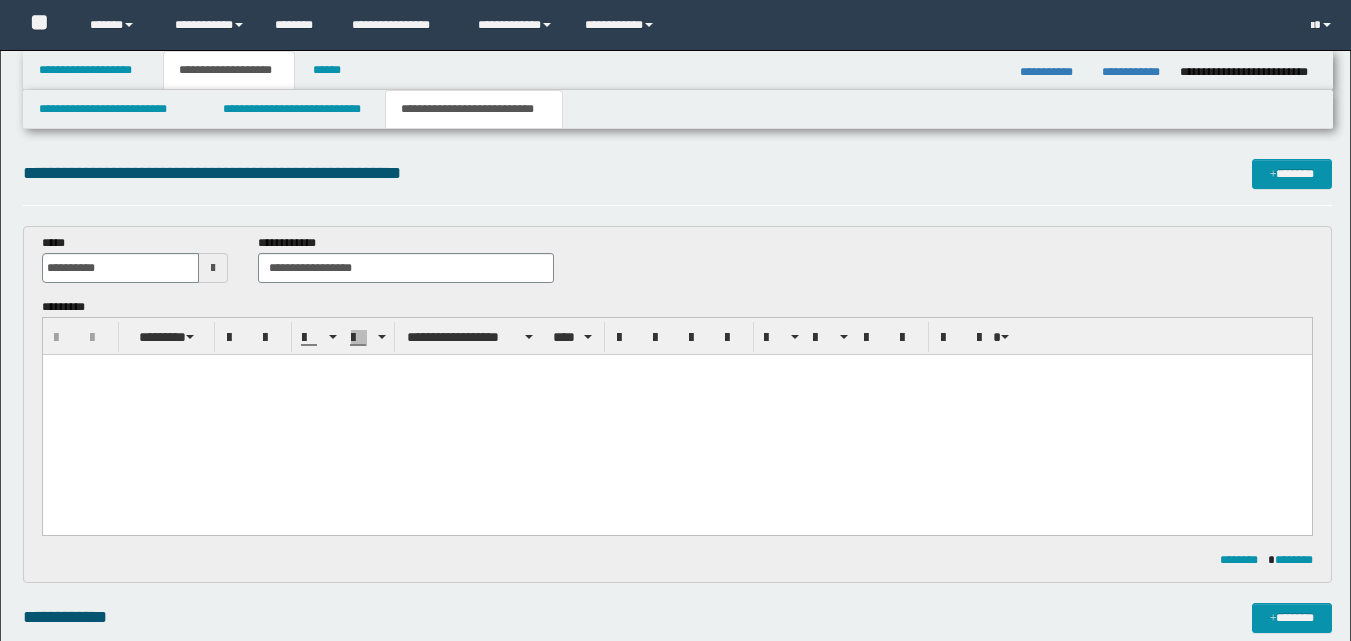 scroll, scrollTop: 0, scrollLeft: 0, axis: both 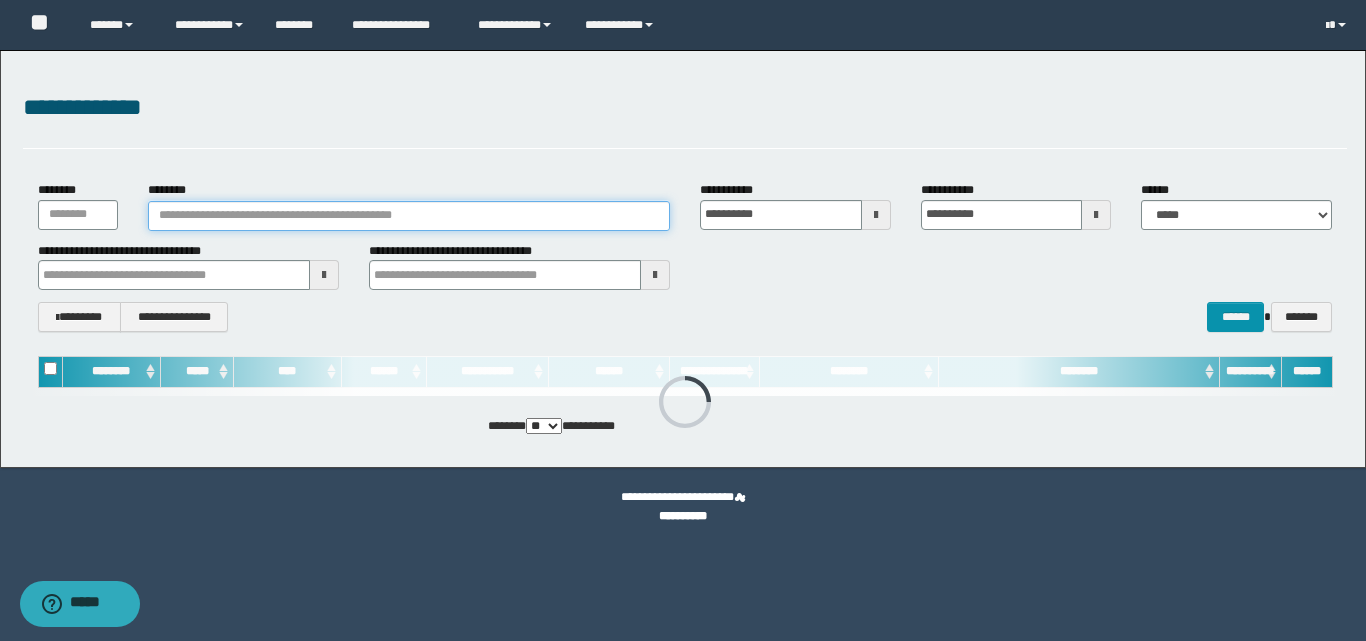click on "********" at bounding box center (409, 216) 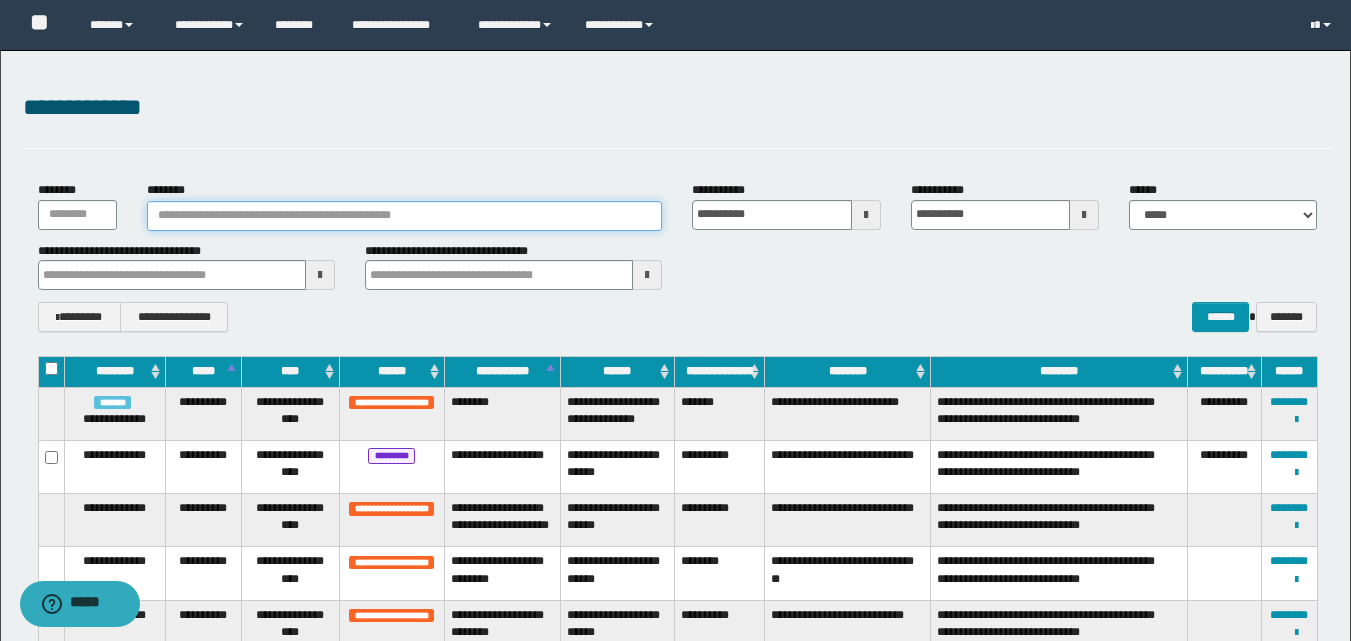 paste on "*******" 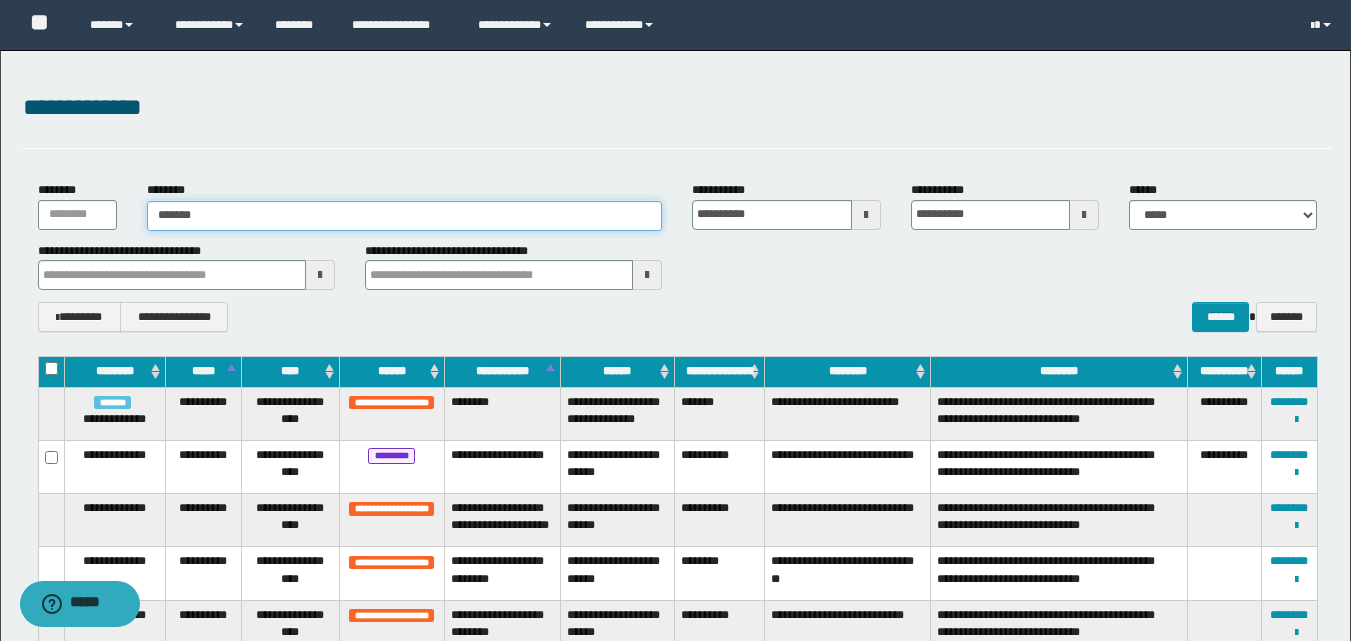 type on "*******" 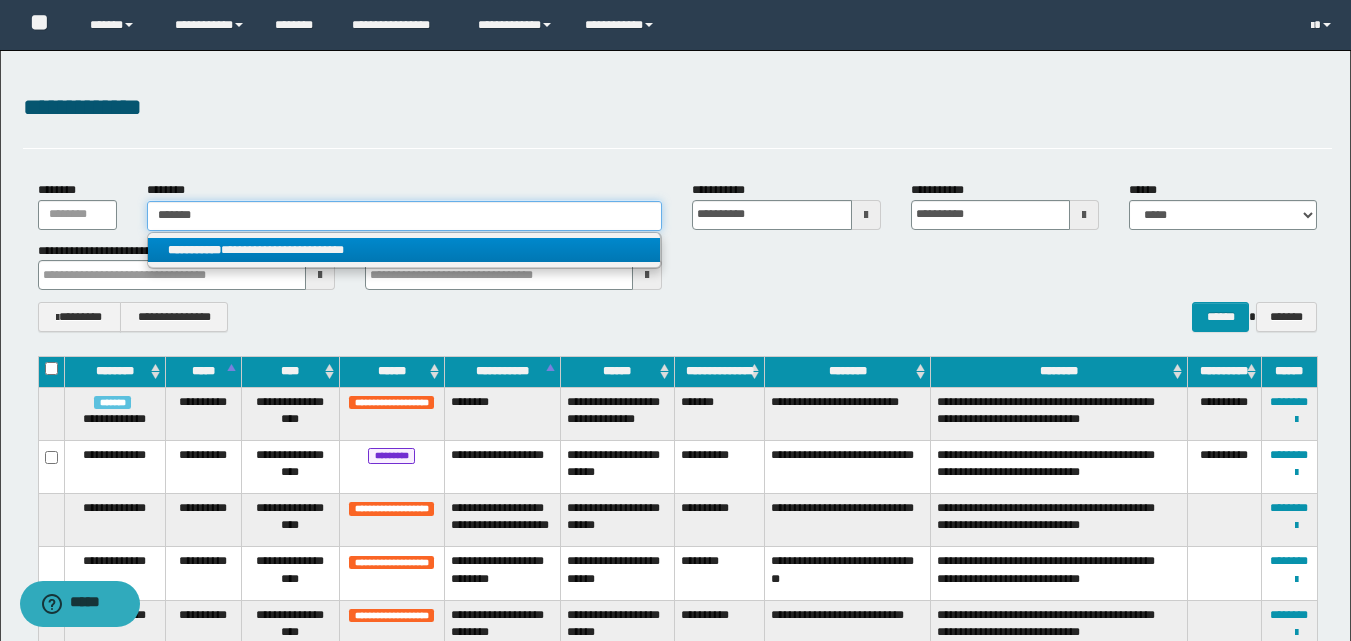 type on "*******" 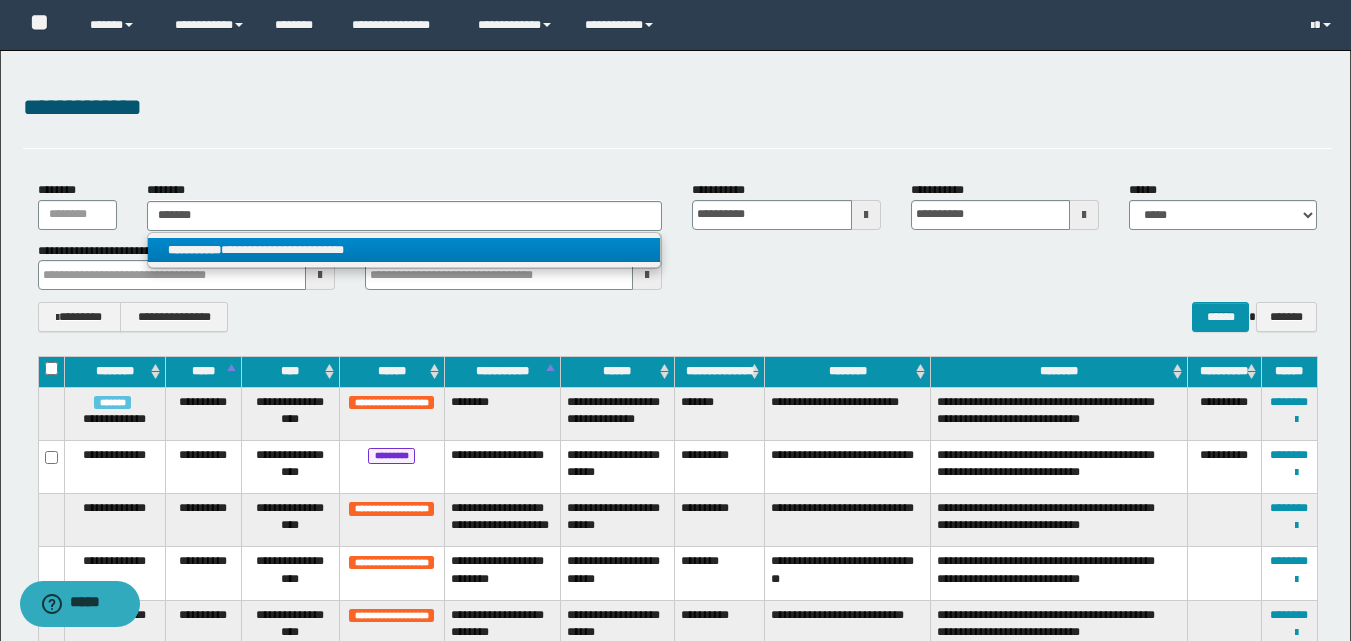 click on "**********" at bounding box center [404, 250] 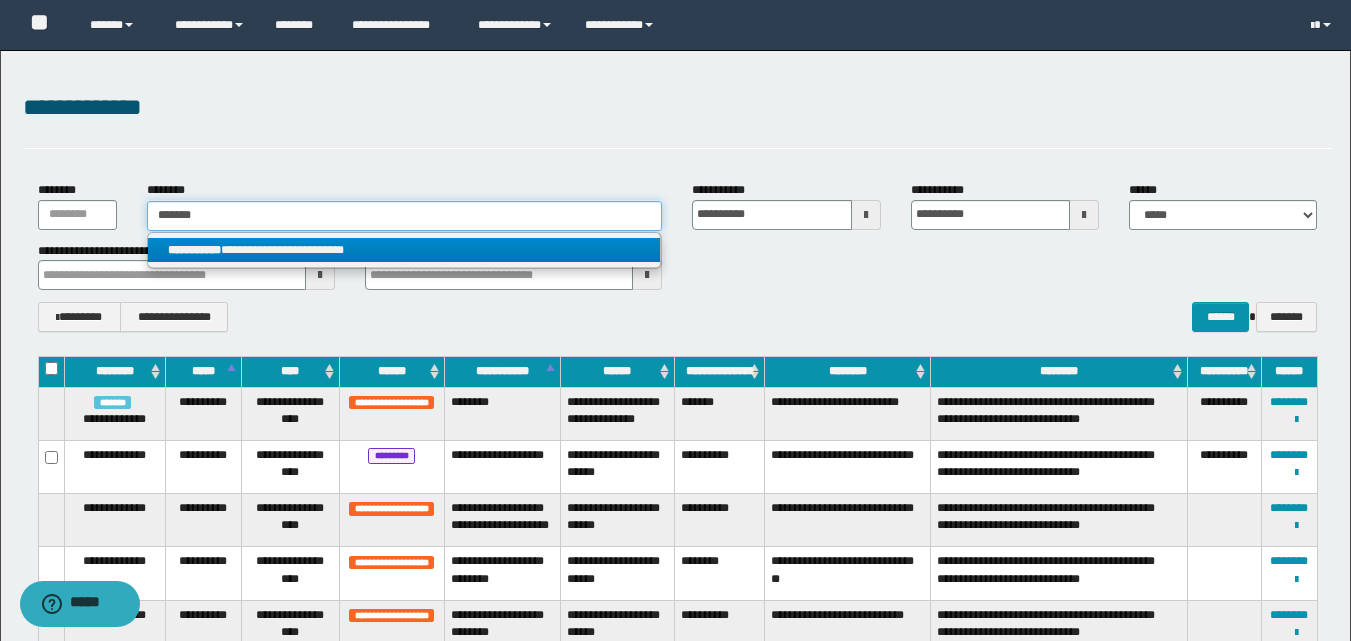 type 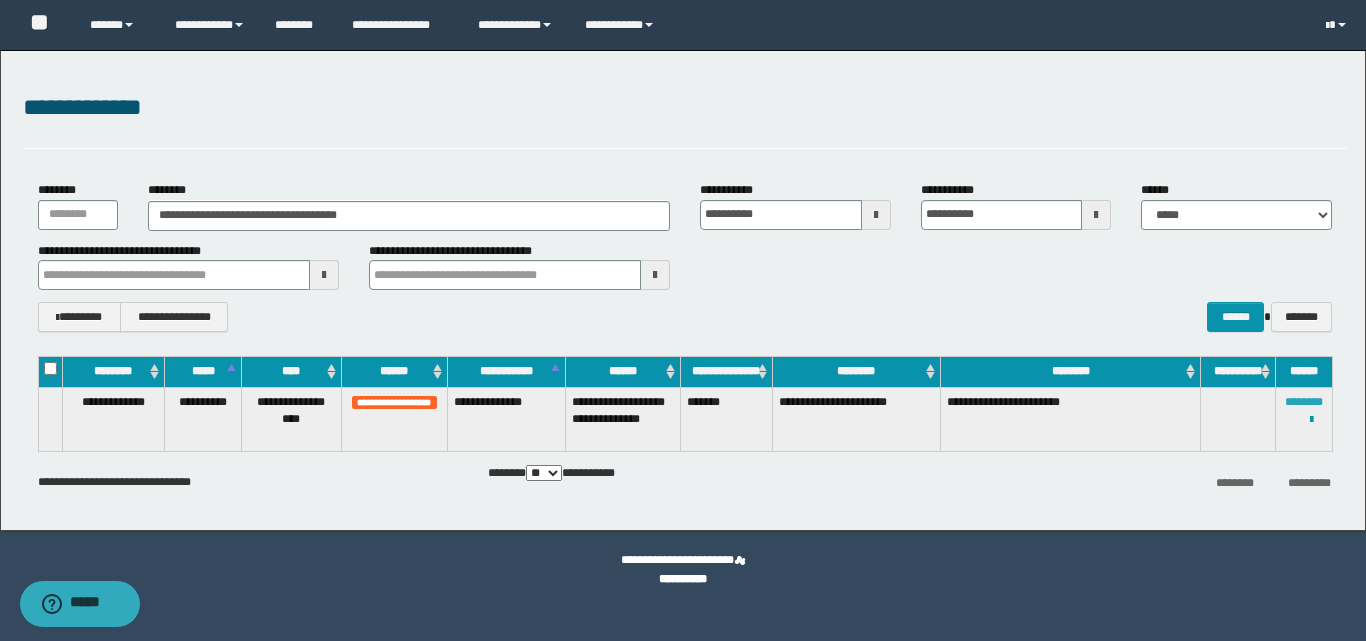 click on "********" at bounding box center [1304, 402] 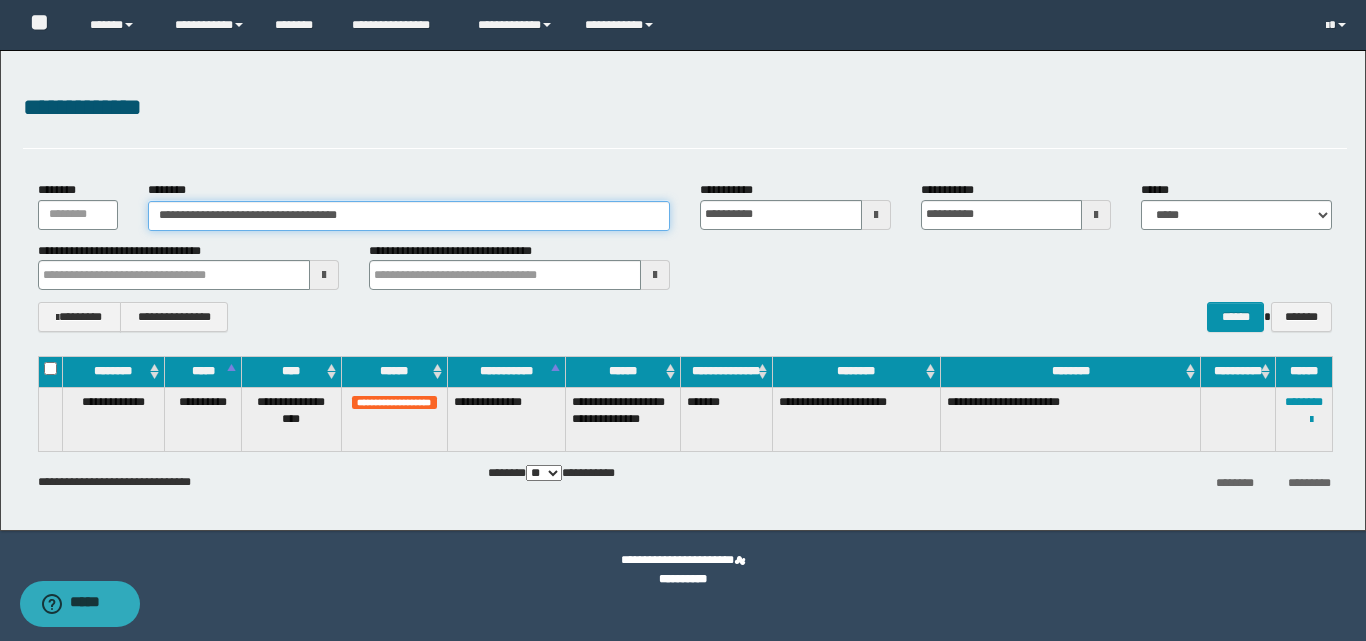 drag, startPoint x: 414, startPoint y: 213, endPoint x: 25, endPoint y: 226, distance: 389.21716 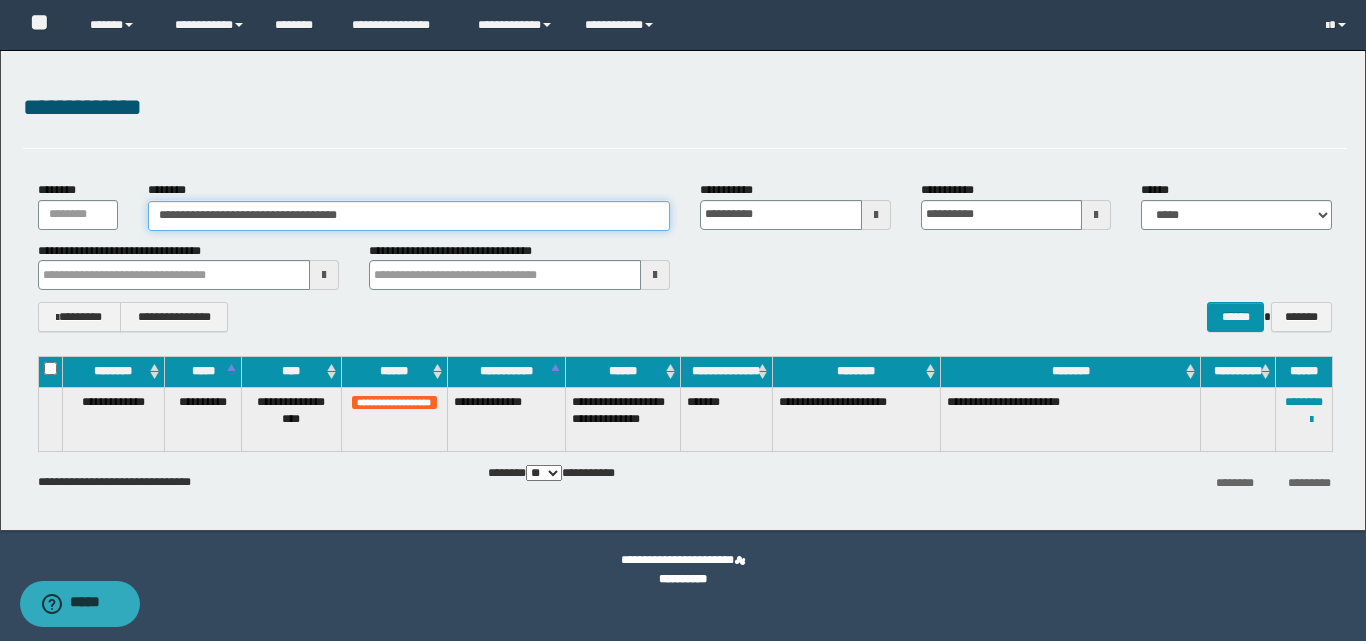 paste 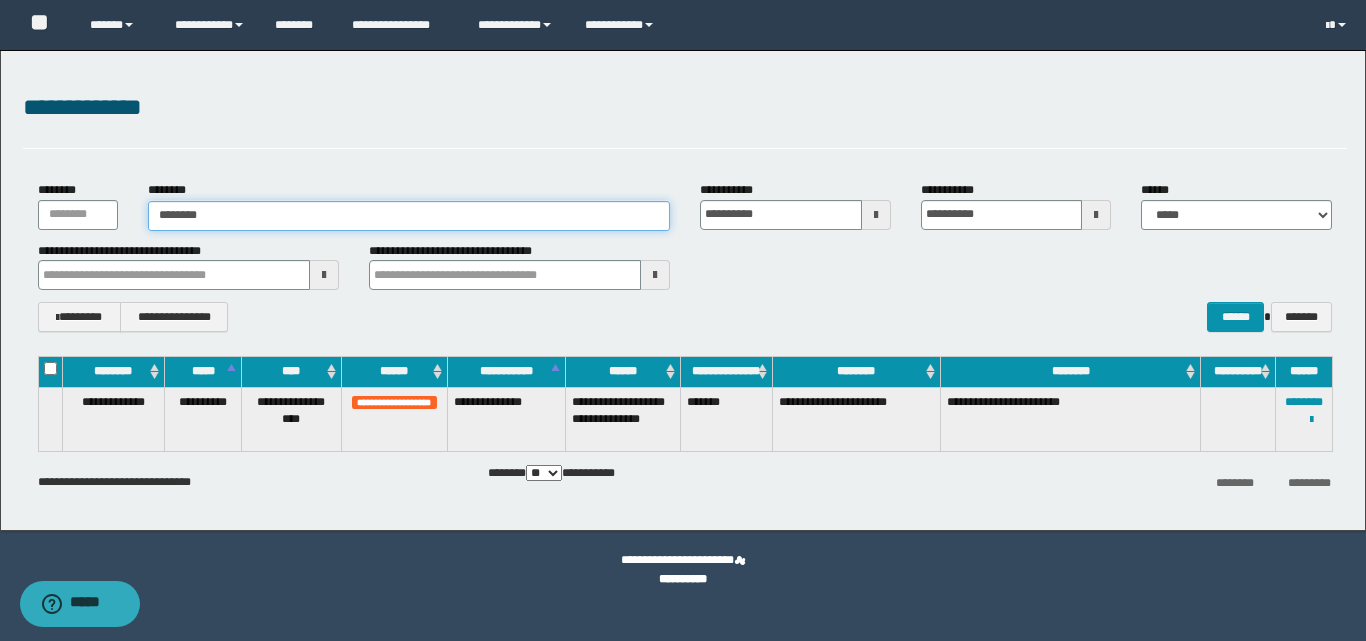 type on "********" 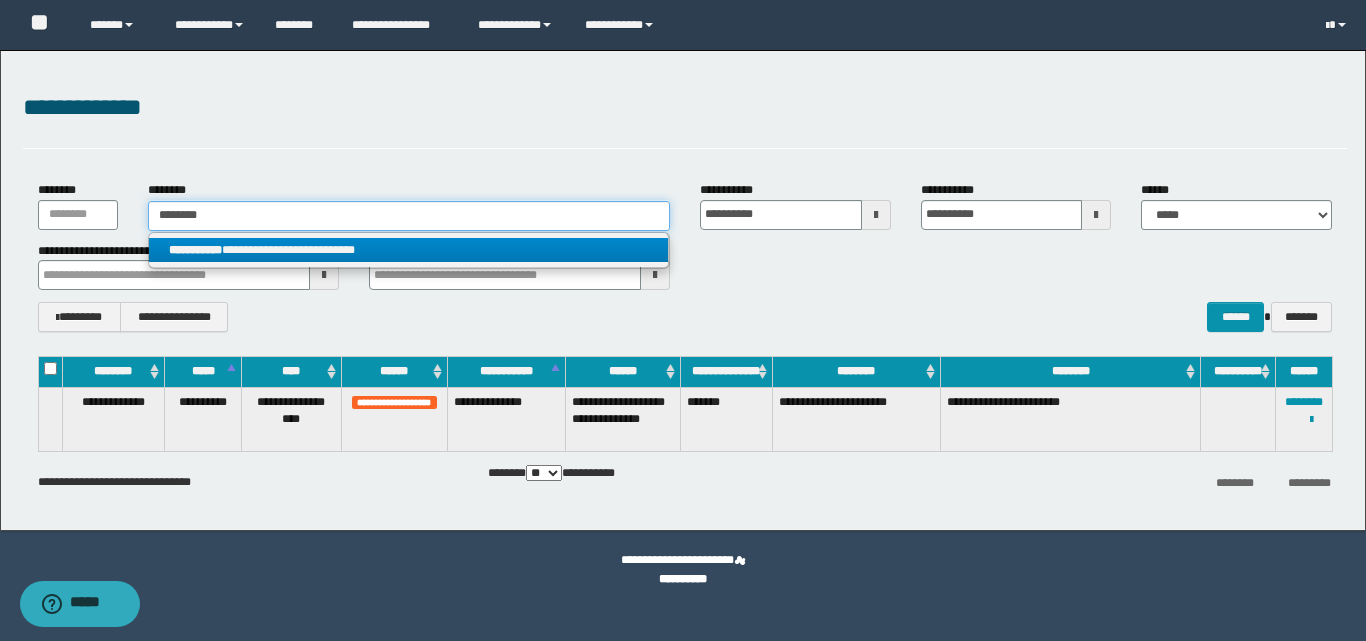 type on "********" 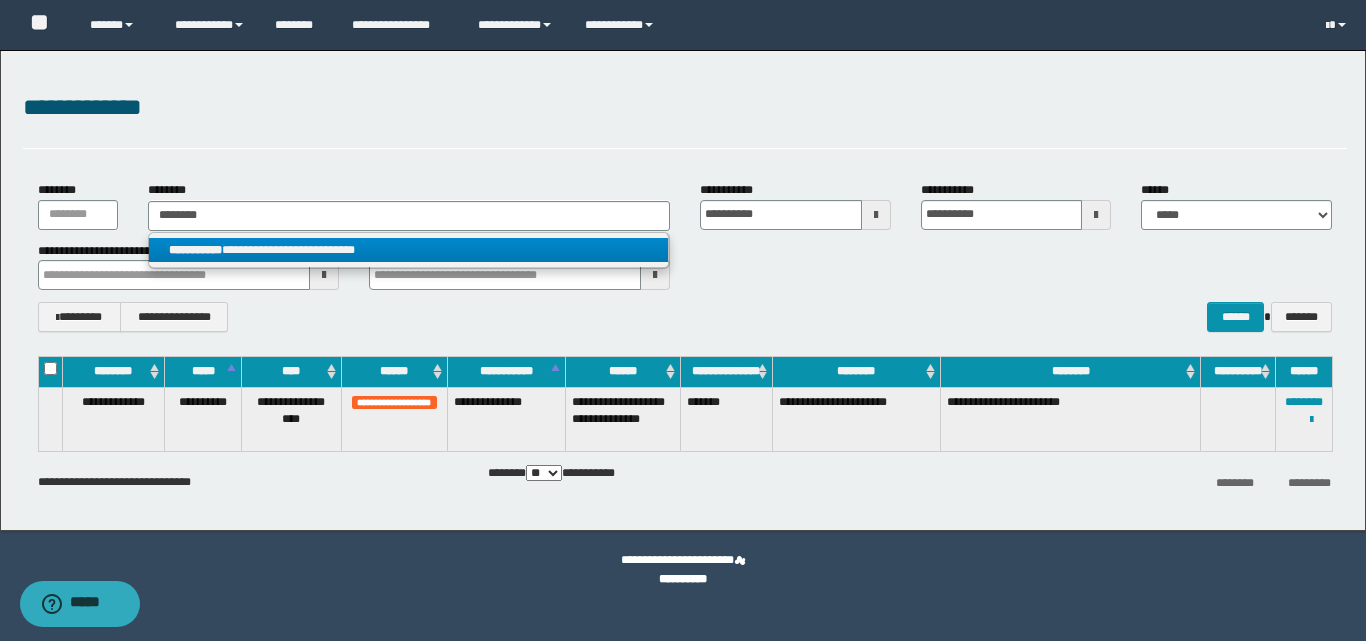 click on "**********" at bounding box center (408, 250) 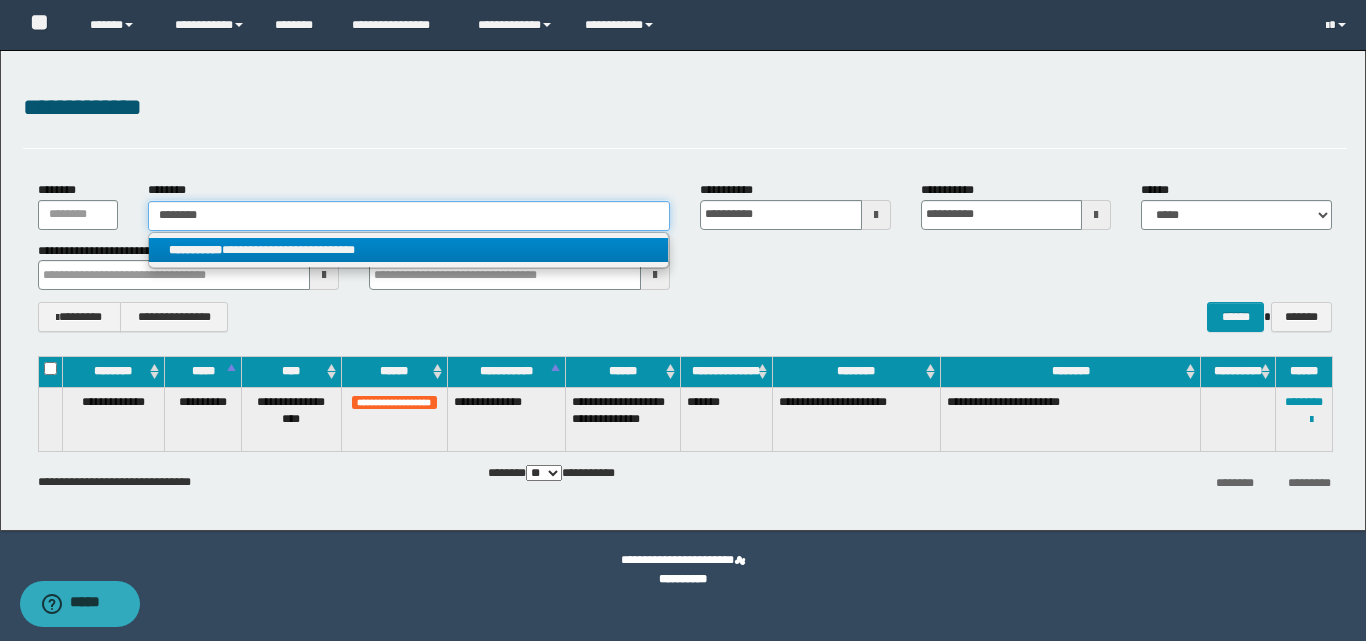 type 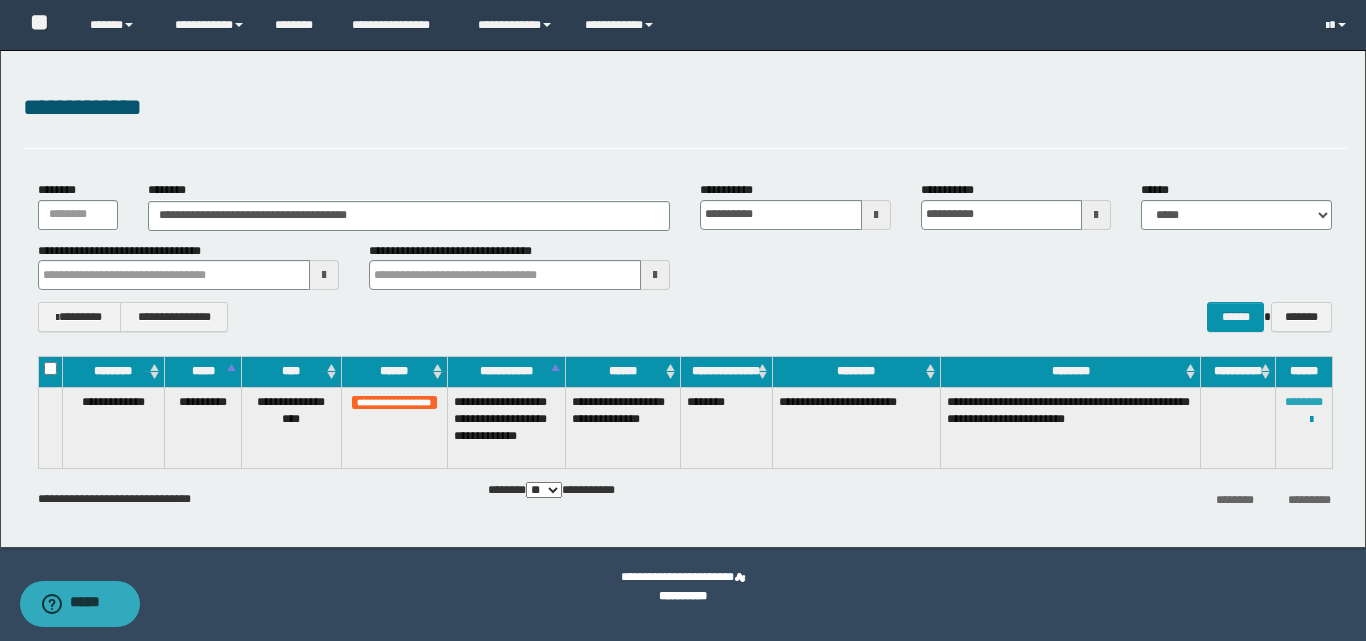 click on "********" at bounding box center (1304, 402) 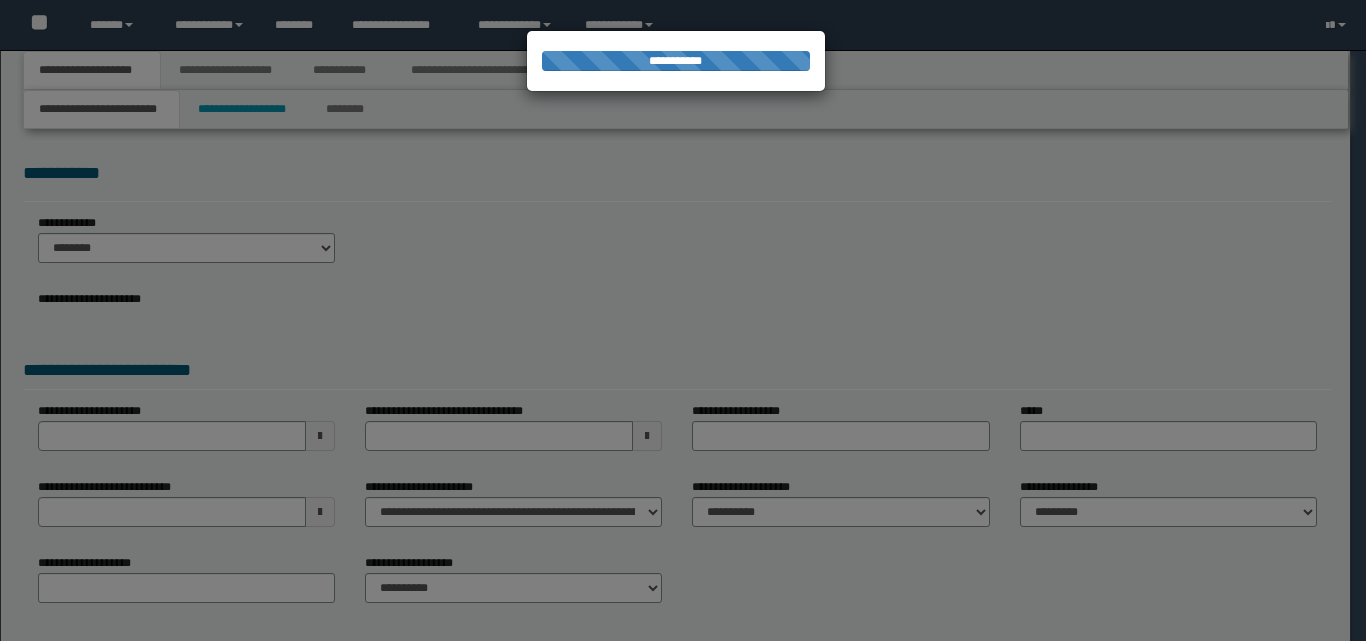 scroll, scrollTop: 0, scrollLeft: 0, axis: both 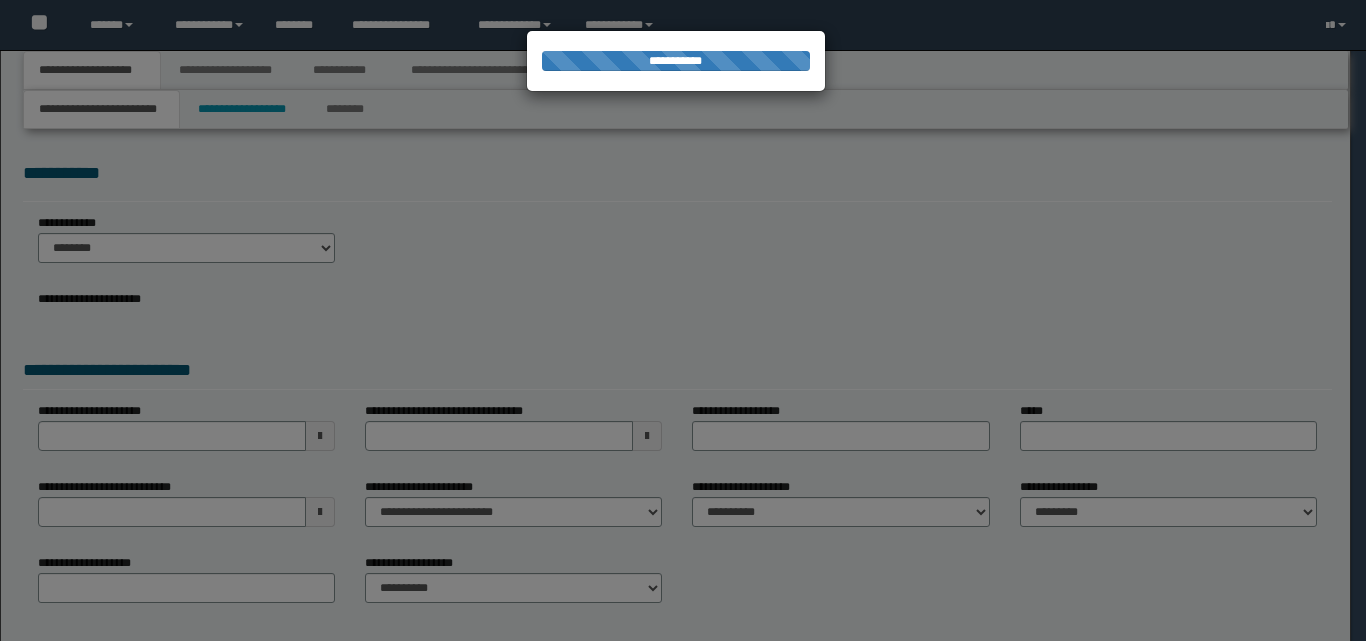 select on "*" 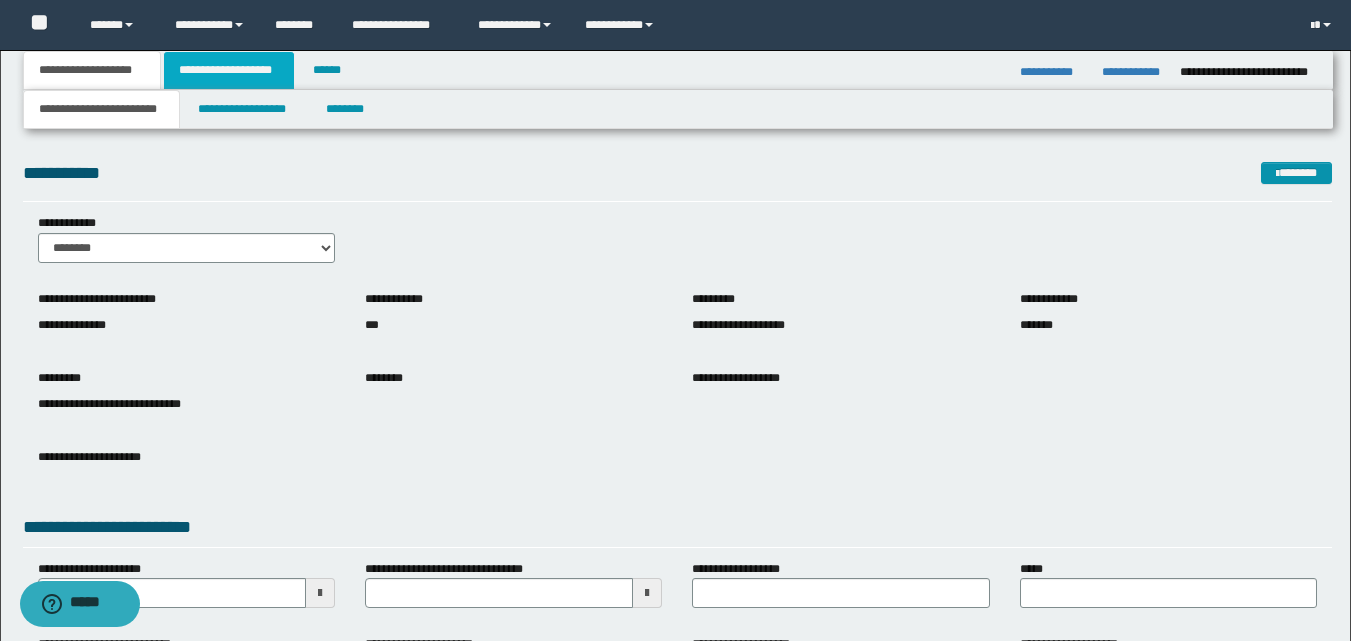 click on "**********" at bounding box center [229, 70] 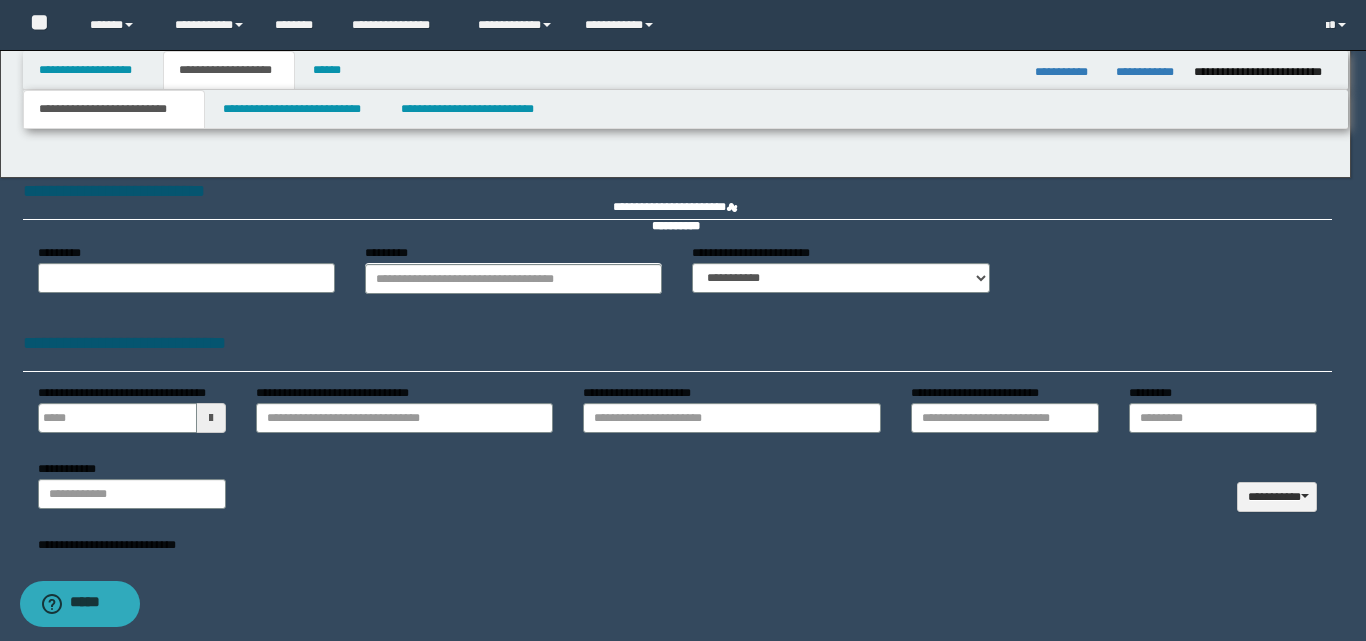 type 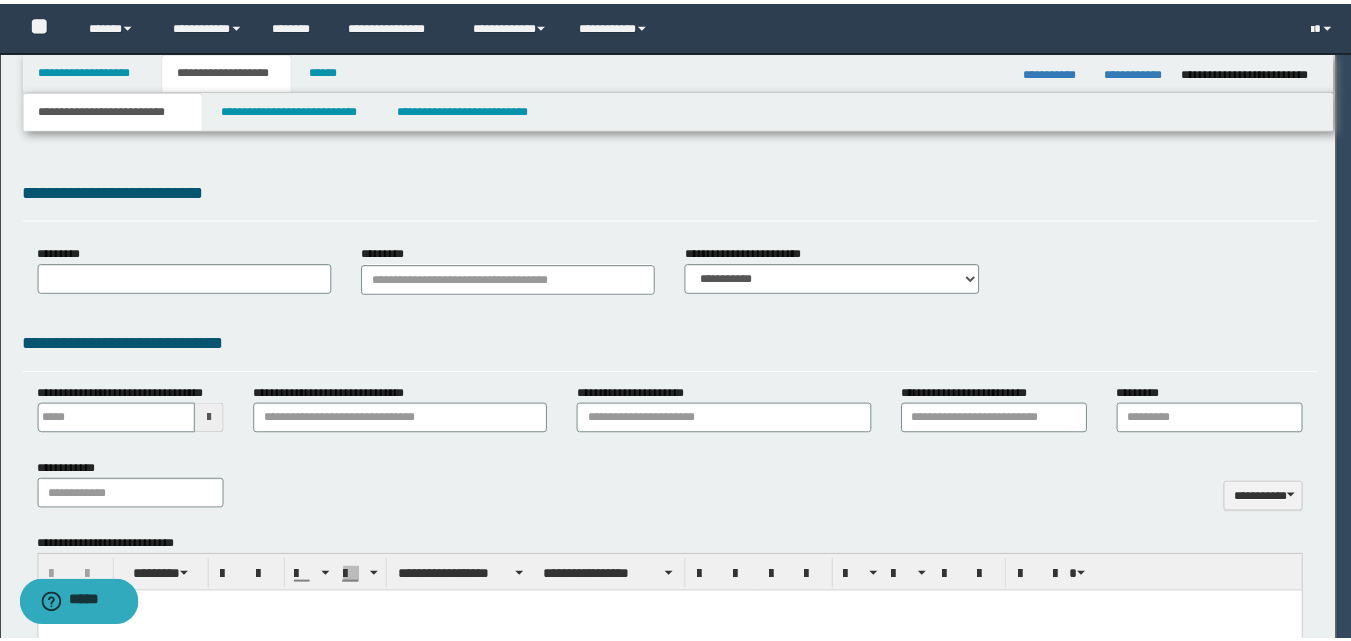 scroll, scrollTop: 0, scrollLeft: 0, axis: both 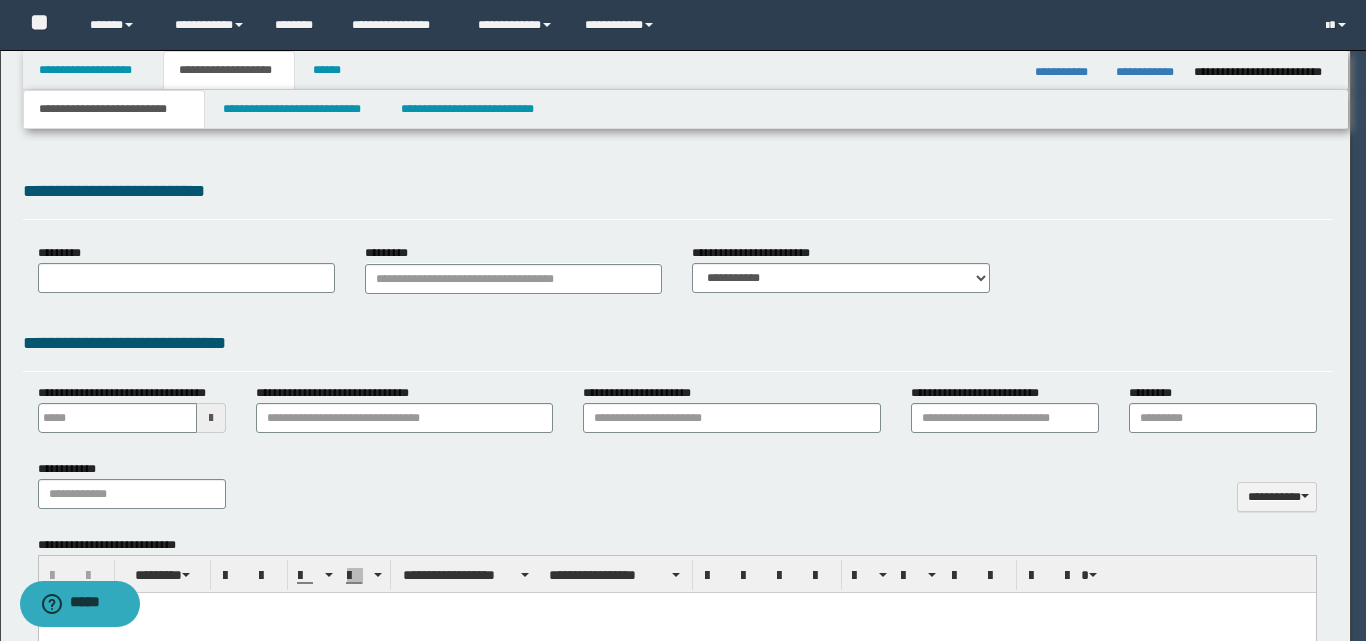 select on "*" 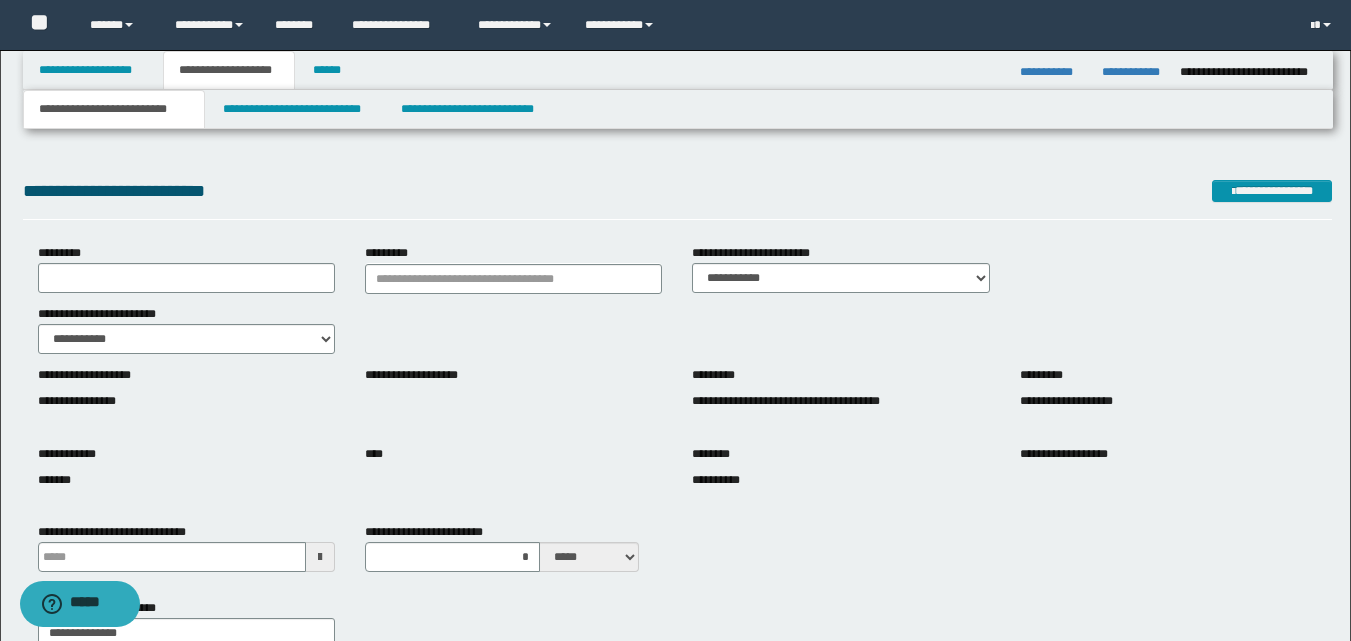 click on "**********" at bounding box center [114, 109] 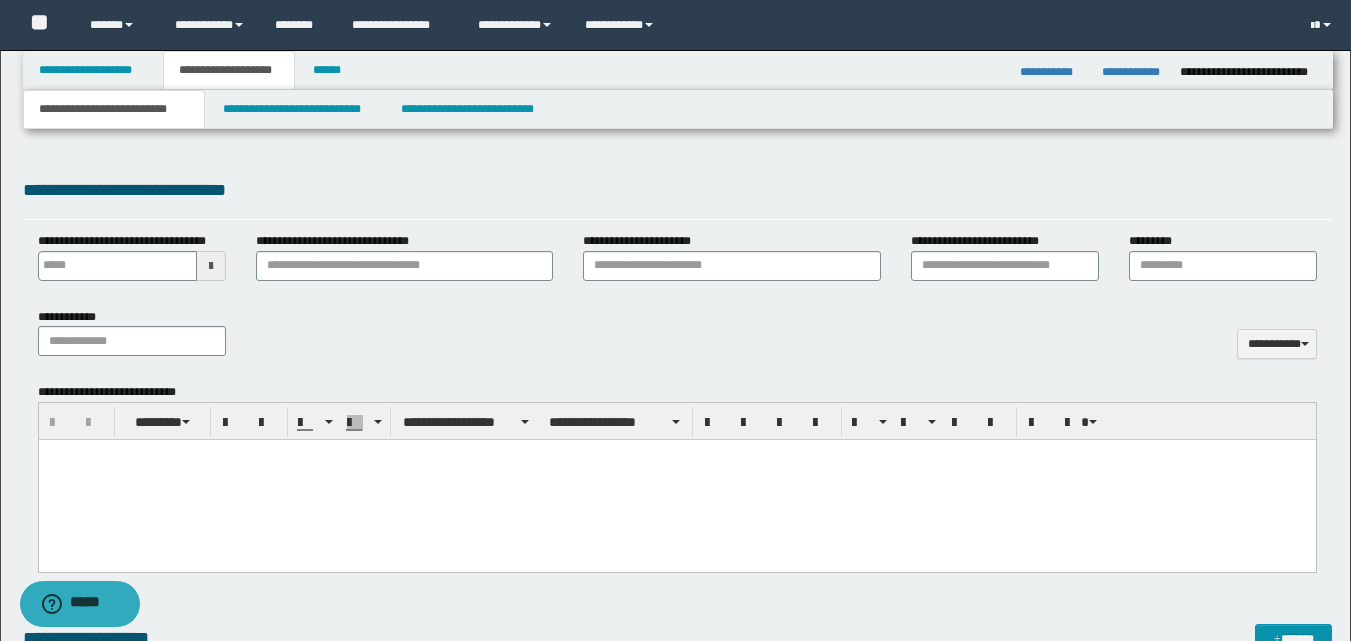 scroll, scrollTop: 1000, scrollLeft: 0, axis: vertical 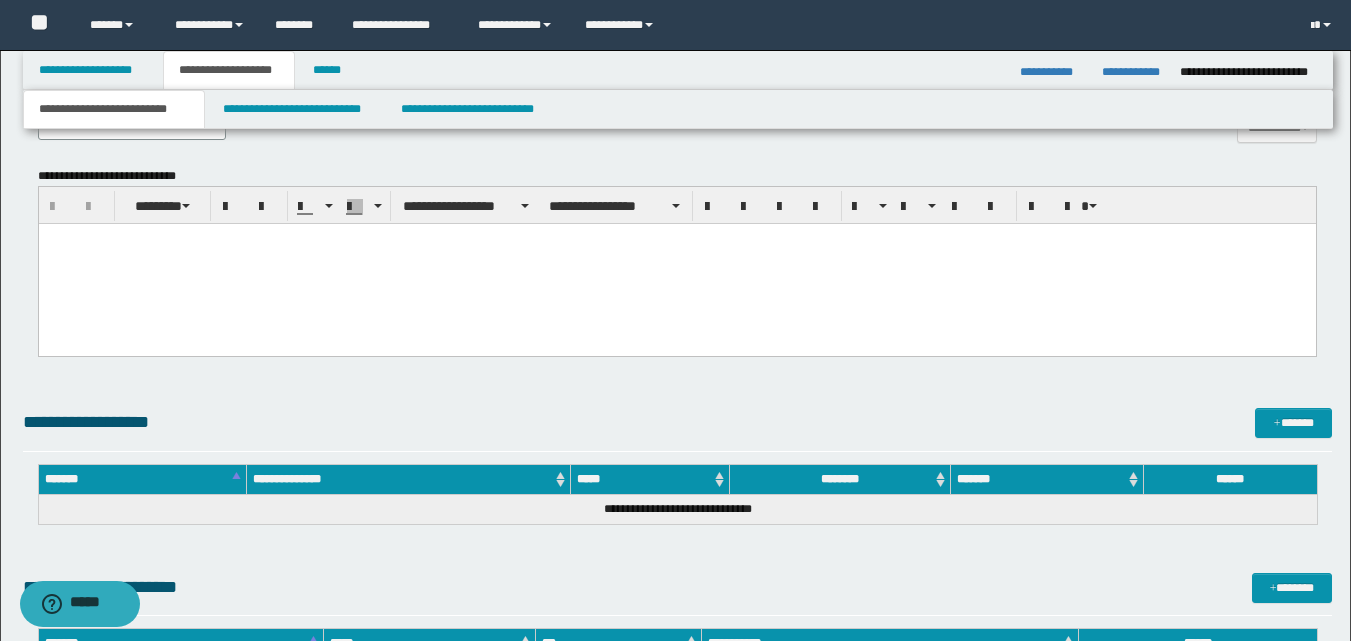 click at bounding box center (676, 264) 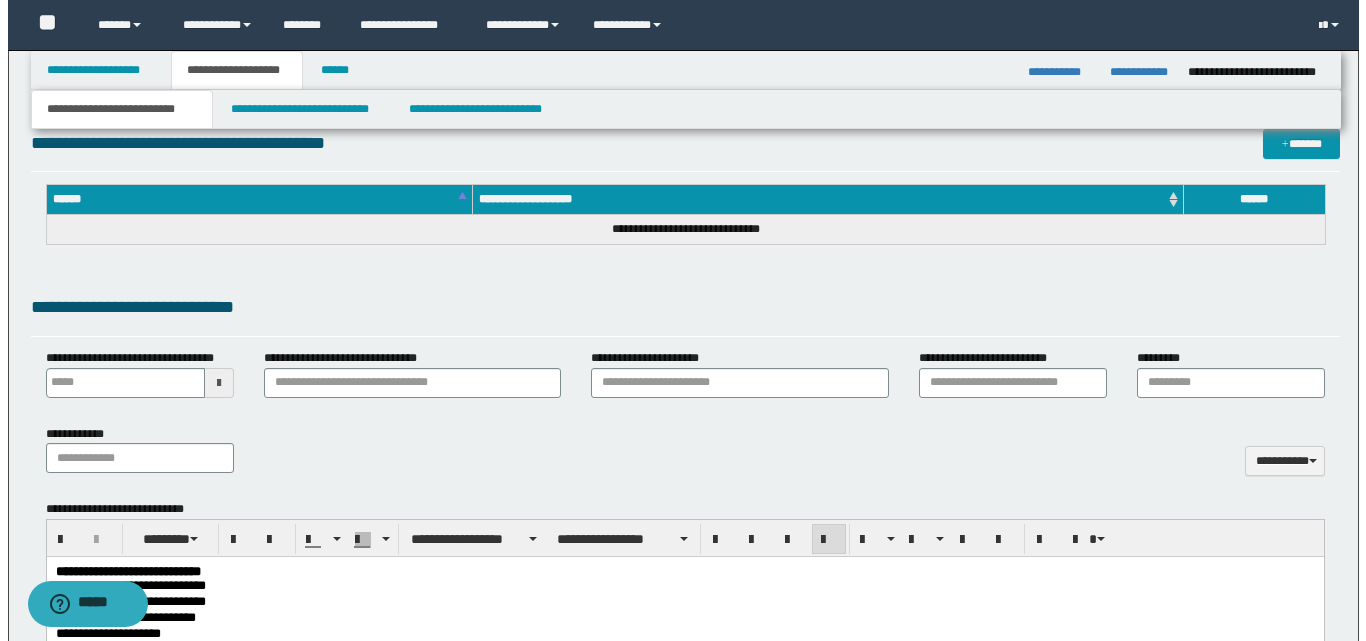 scroll, scrollTop: 0, scrollLeft: 0, axis: both 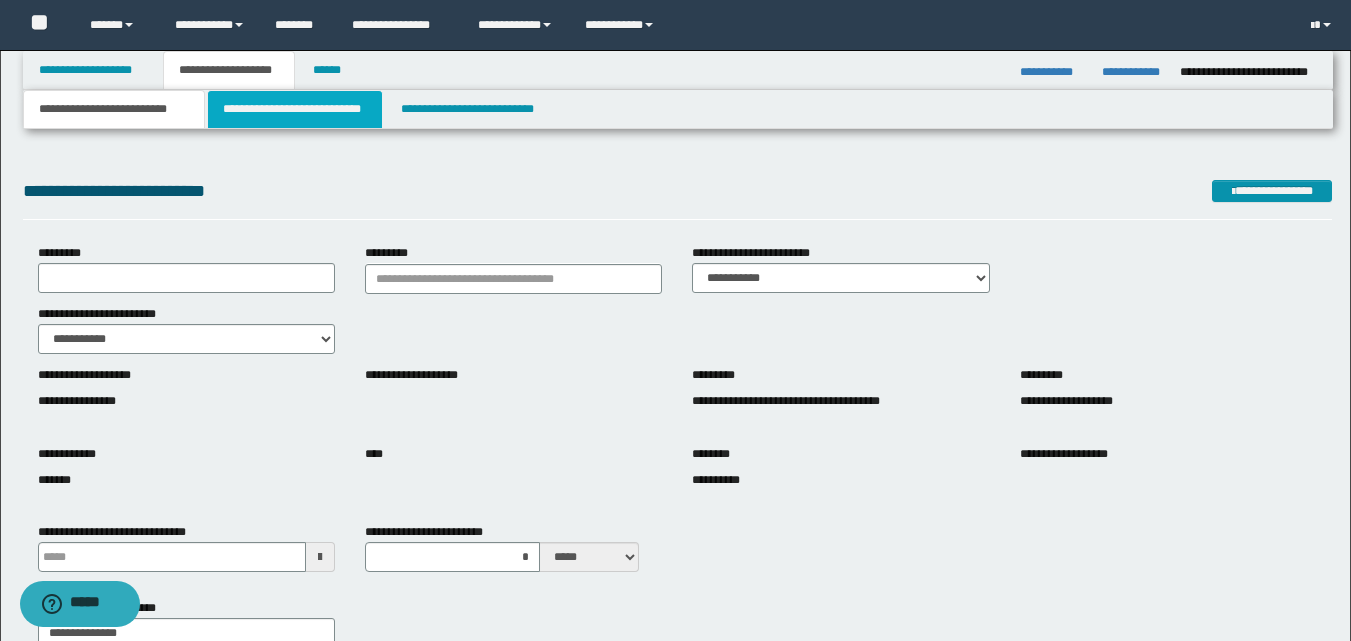 click on "**********" at bounding box center [295, 109] 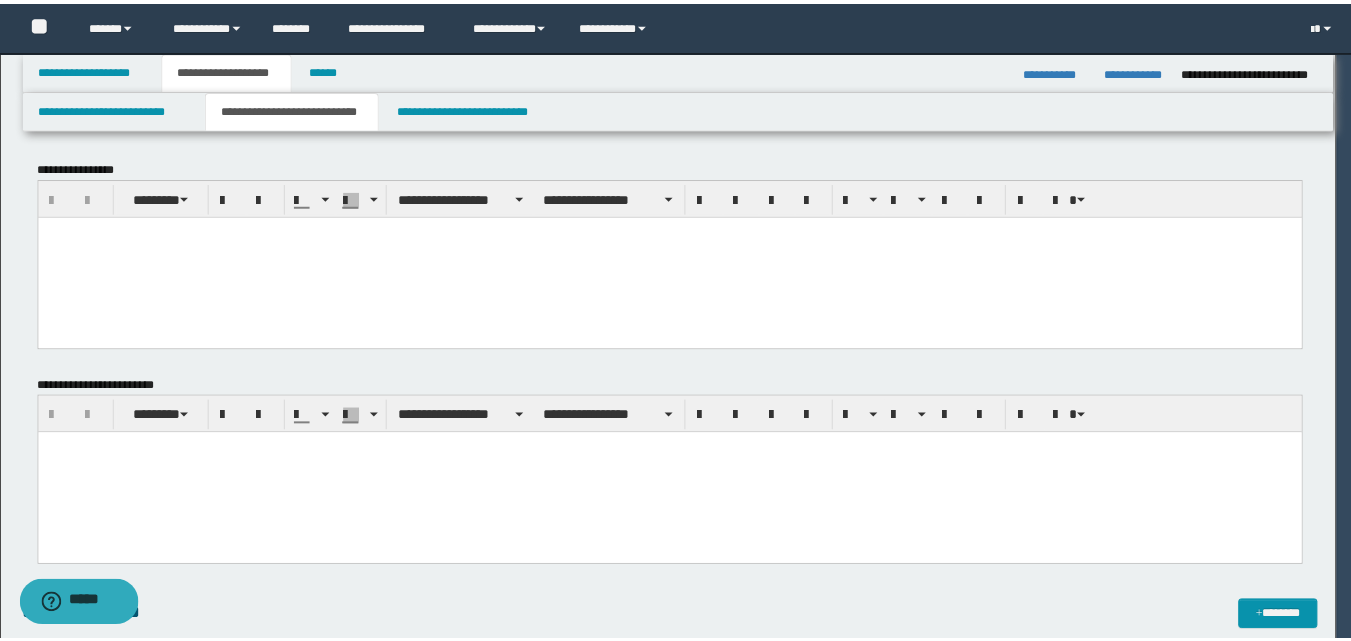 scroll, scrollTop: 0, scrollLeft: 0, axis: both 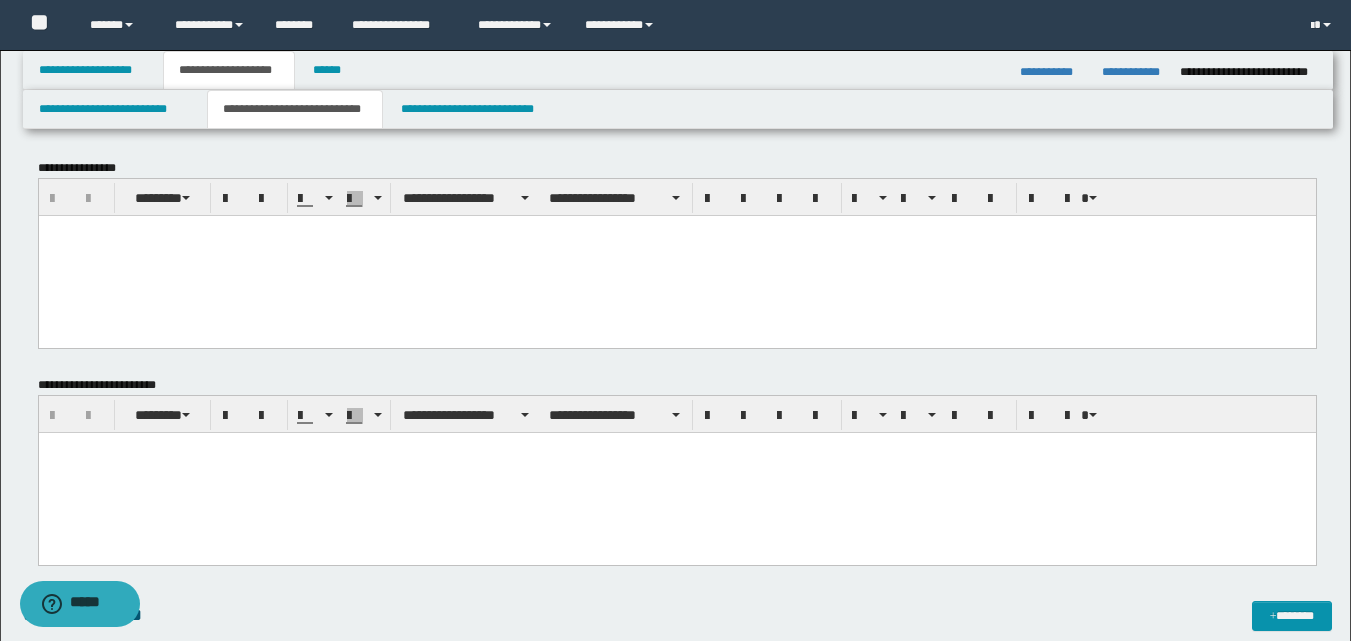 click at bounding box center [676, 447] 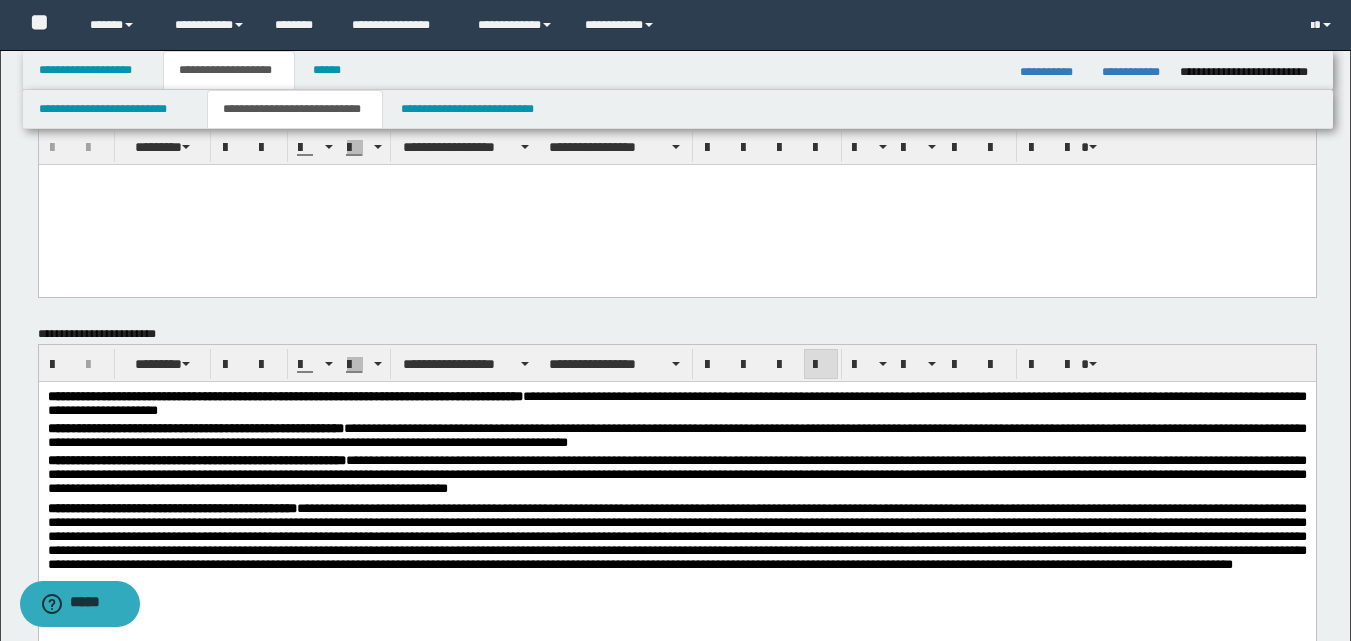 scroll, scrollTop: 0, scrollLeft: 0, axis: both 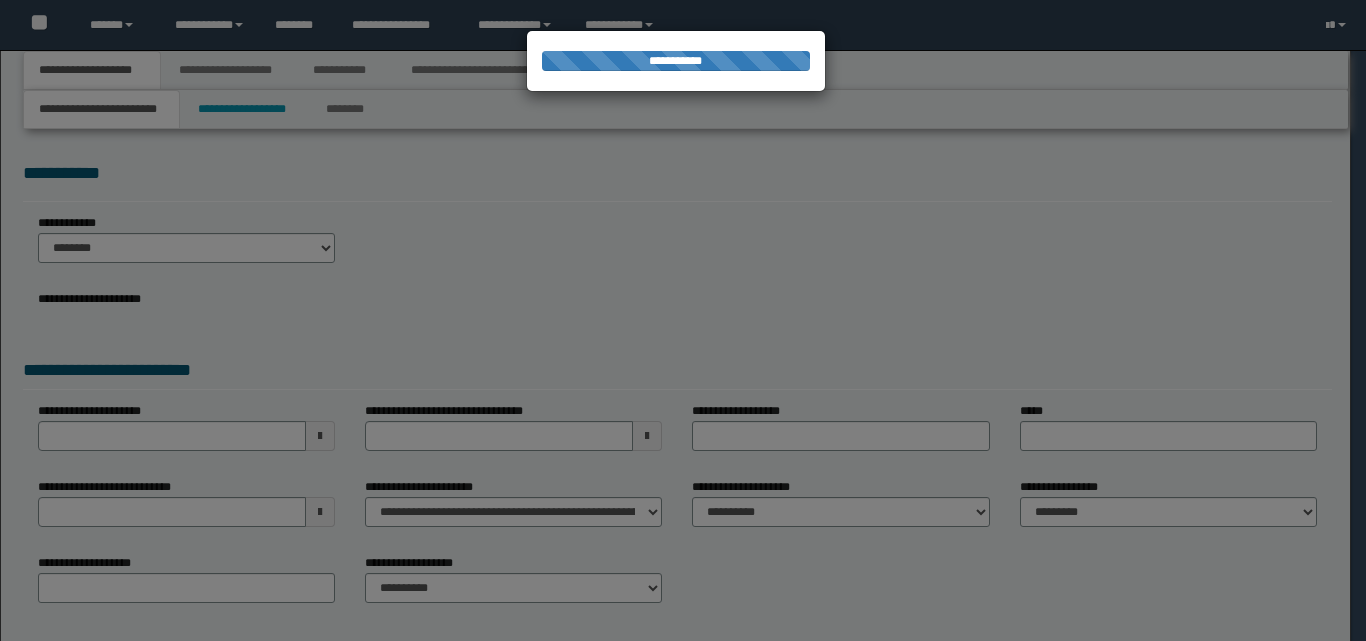 select on "*" 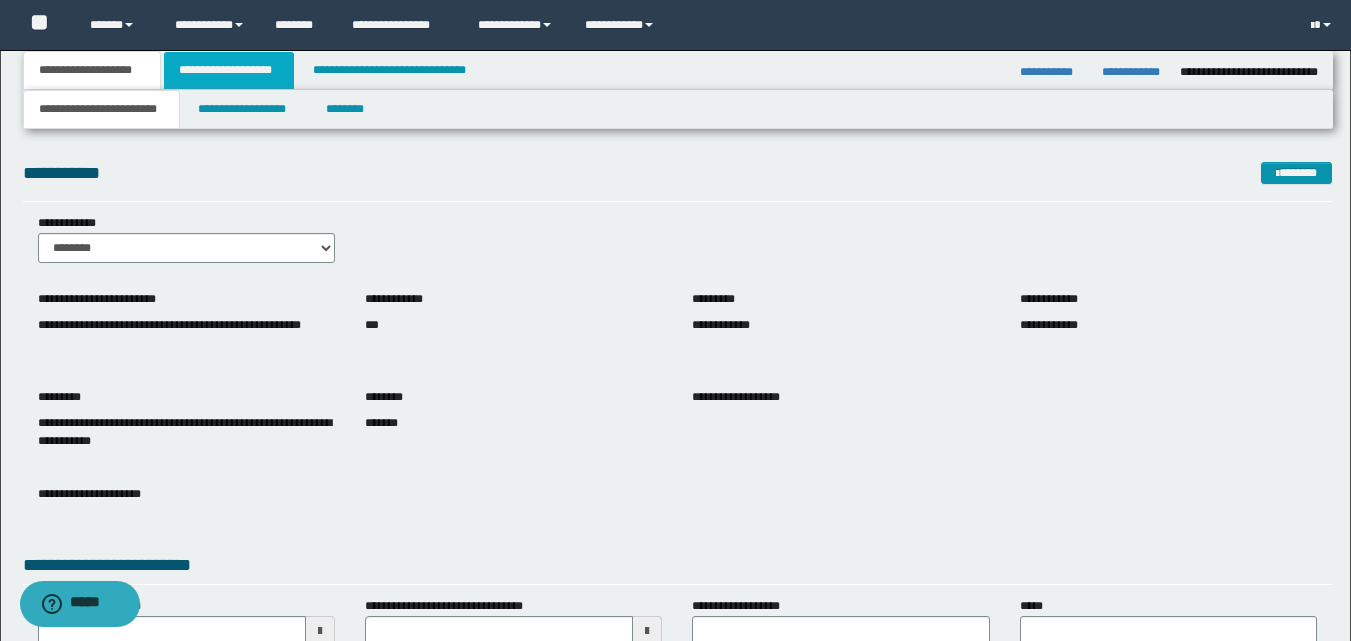 click on "**********" at bounding box center [229, 70] 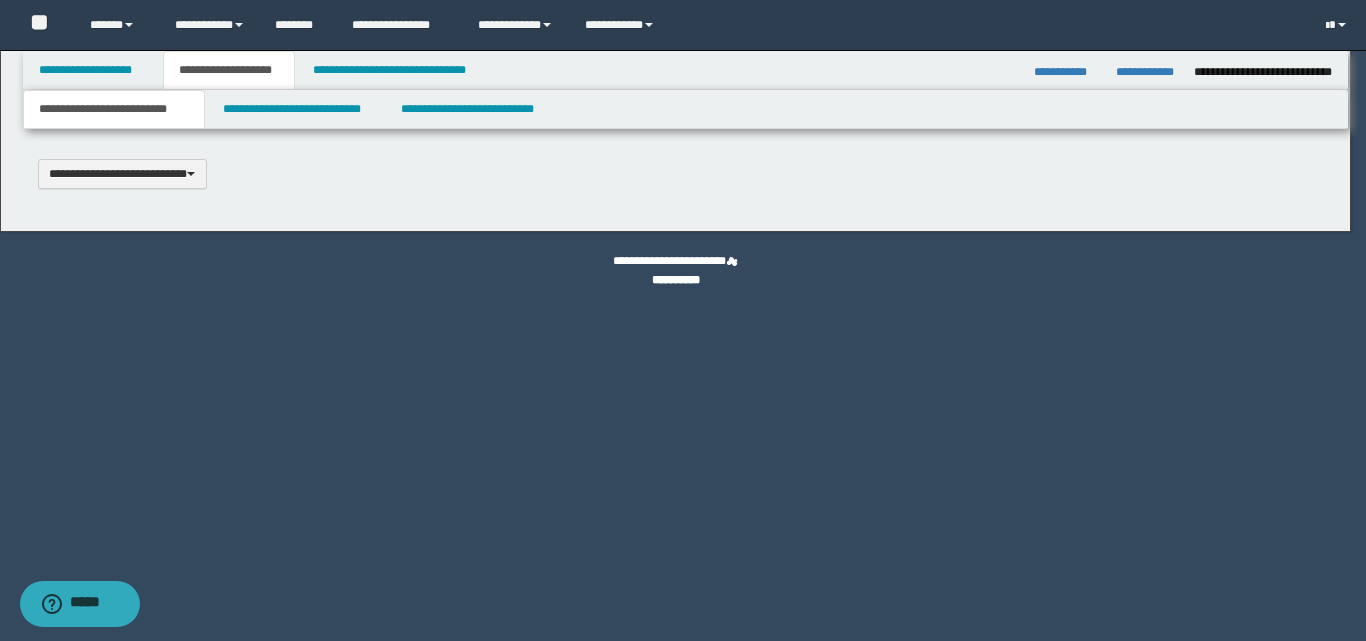 type 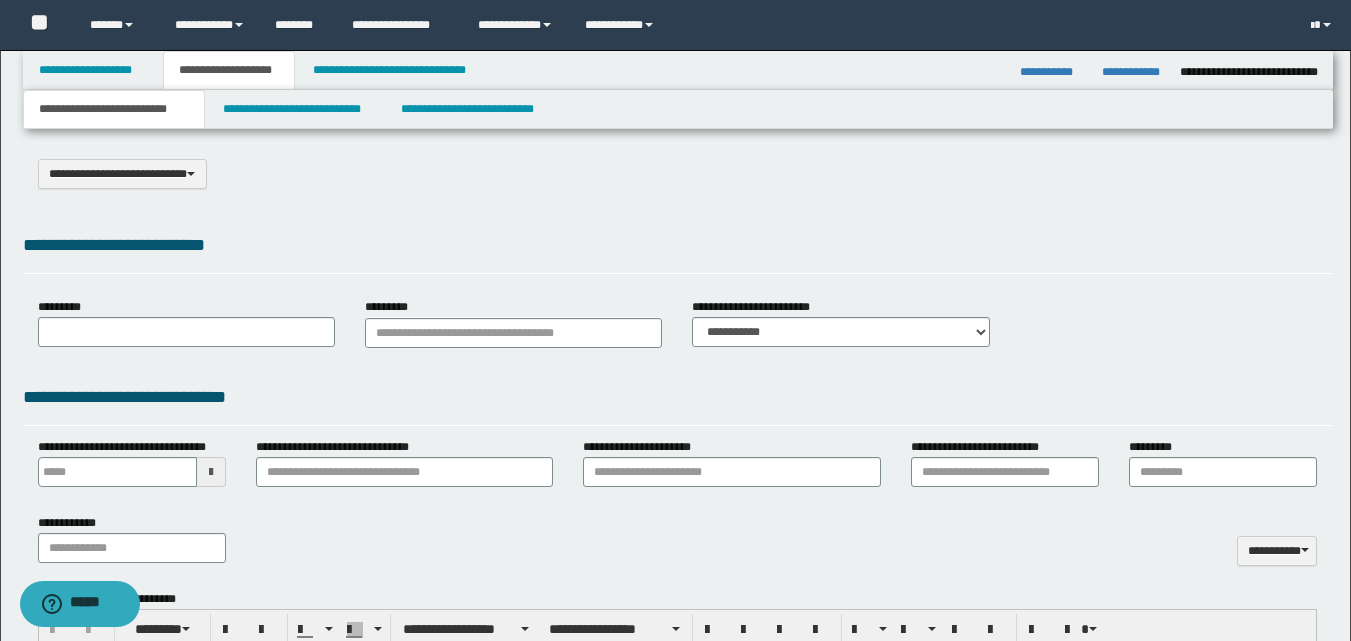 select on "*" 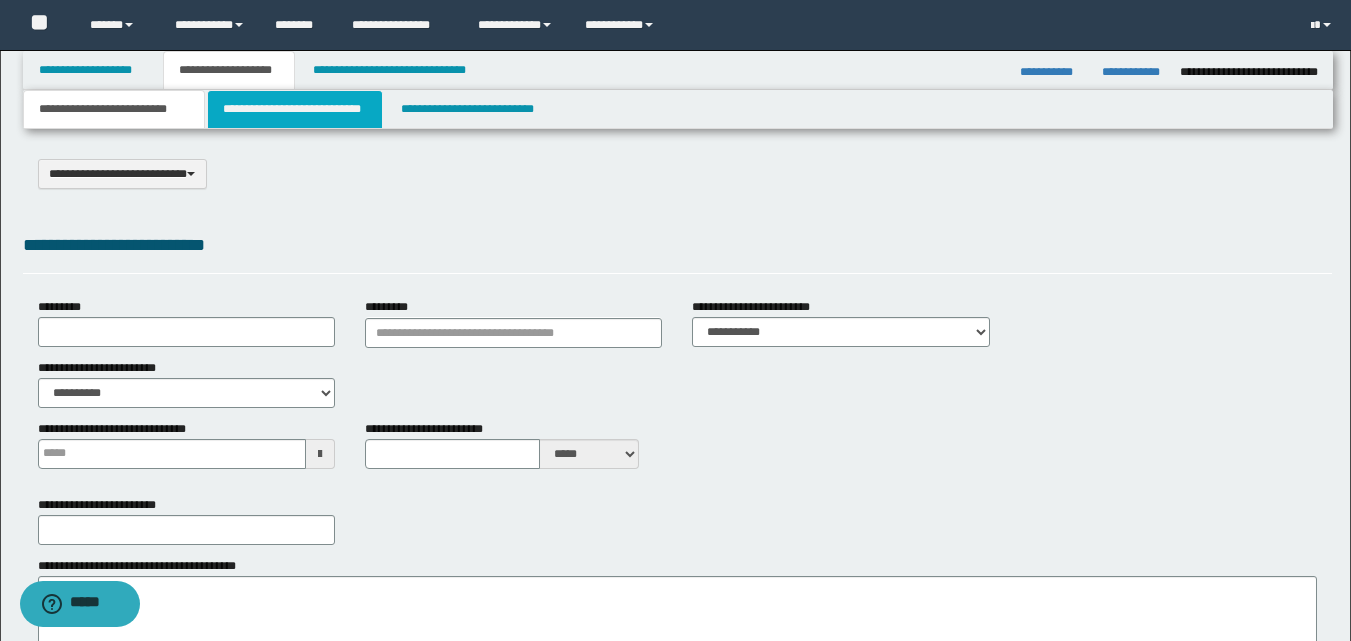 click on "**********" at bounding box center (295, 109) 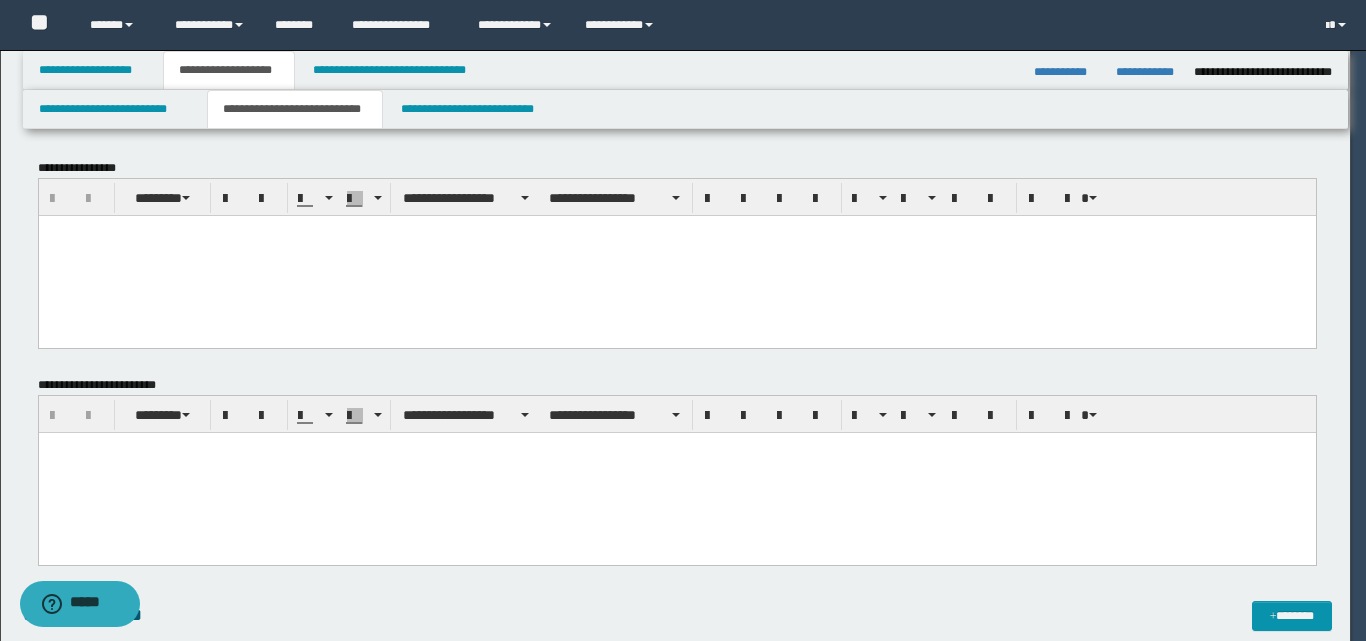 scroll, scrollTop: 0, scrollLeft: 0, axis: both 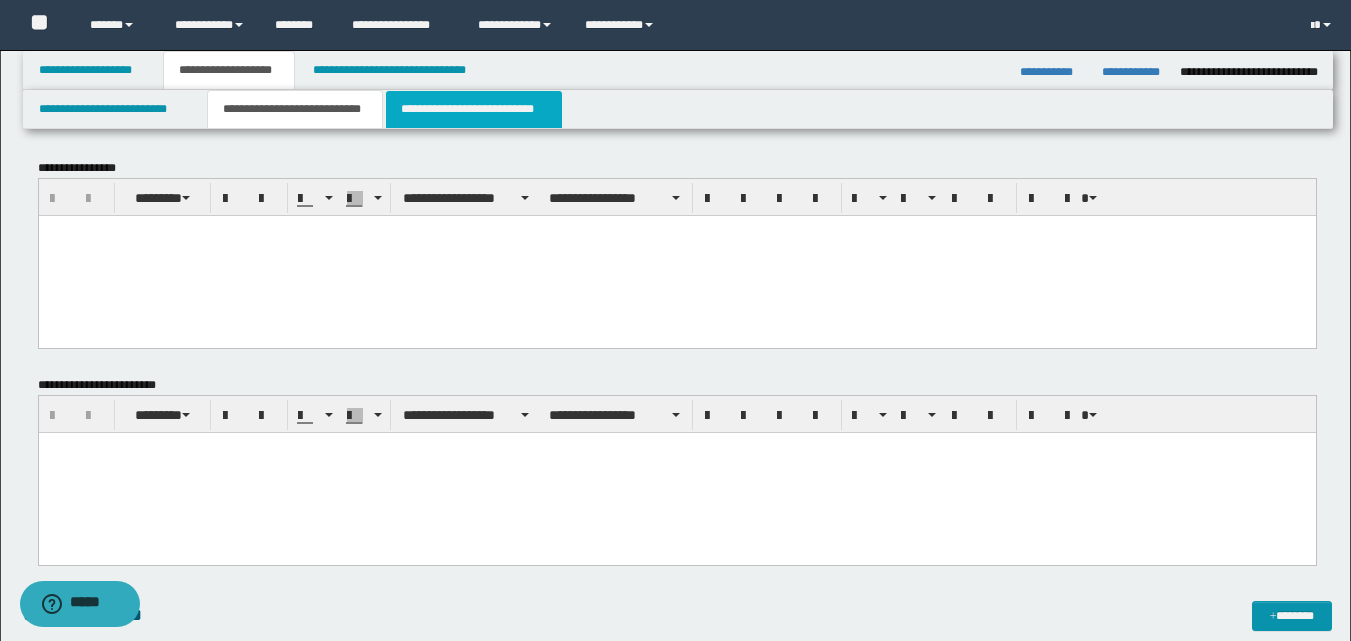 click on "**********" at bounding box center [474, 109] 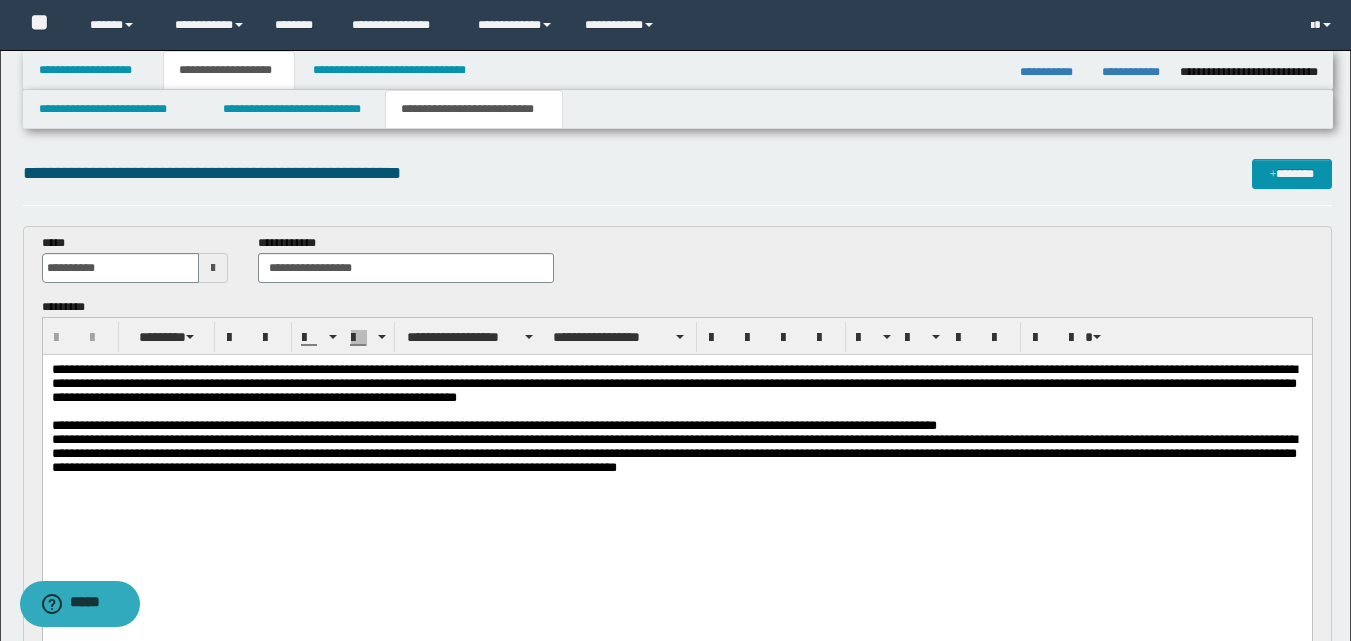 scroll, scrollTop: 0, scrollLeft: 0, axis: both 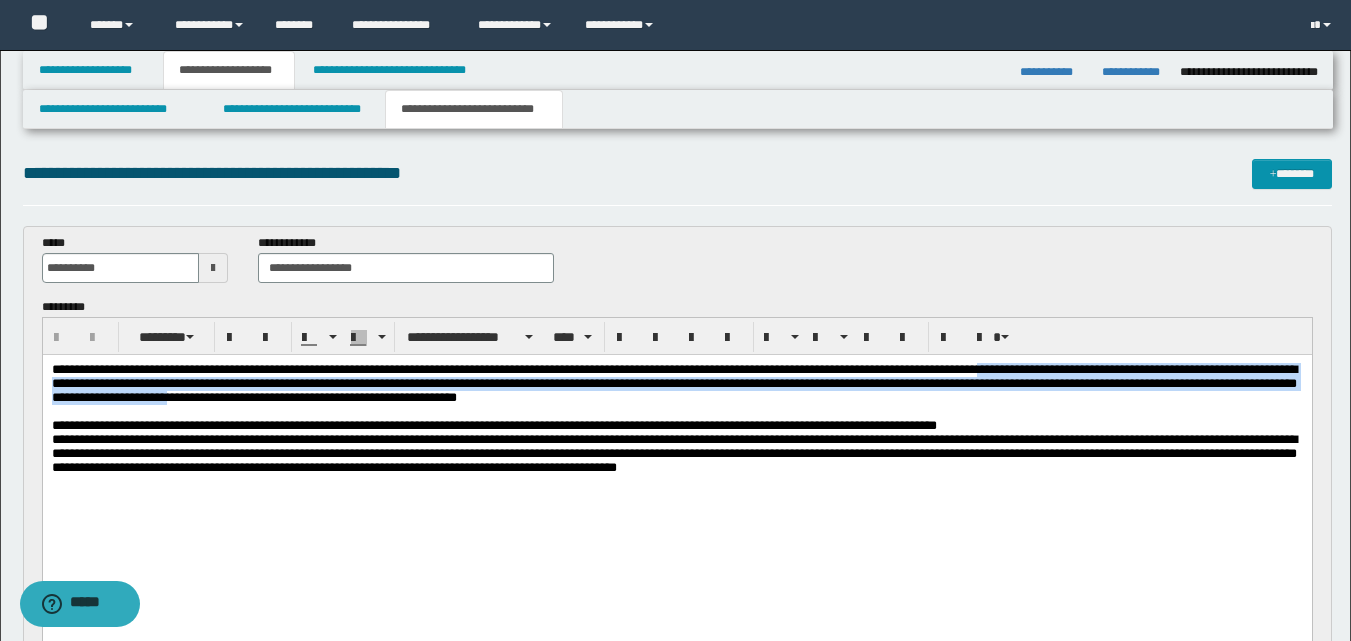 drag, startPoint x: 1084, startPoint y: 371, endPoint x: 525, endPoint y: 407, distance: 560.158 